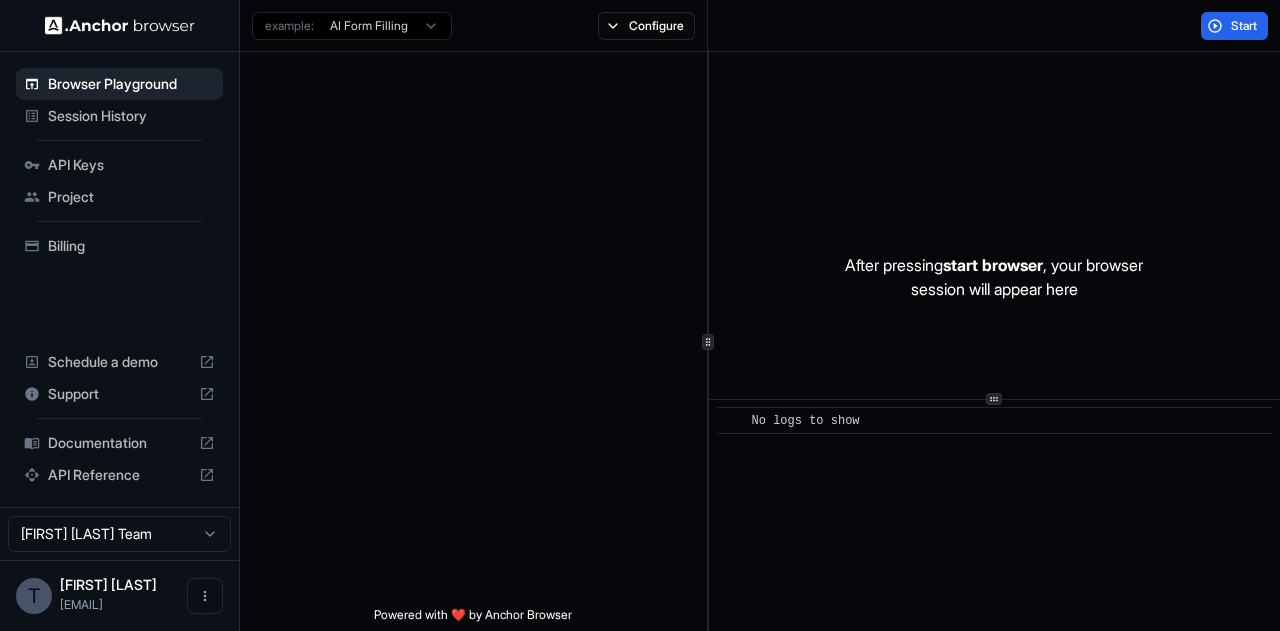 scroll, scrollTop: 0, scrollLeft: 0, axis: both 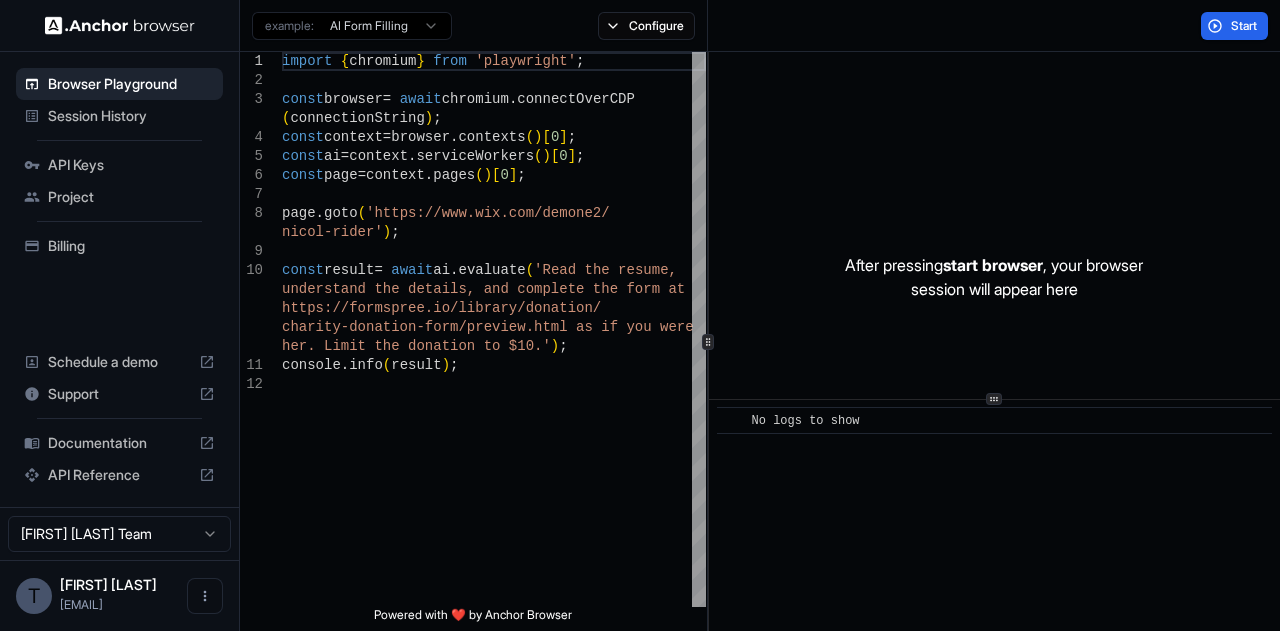 click on "API Keys" at bounding box center [131, 165] 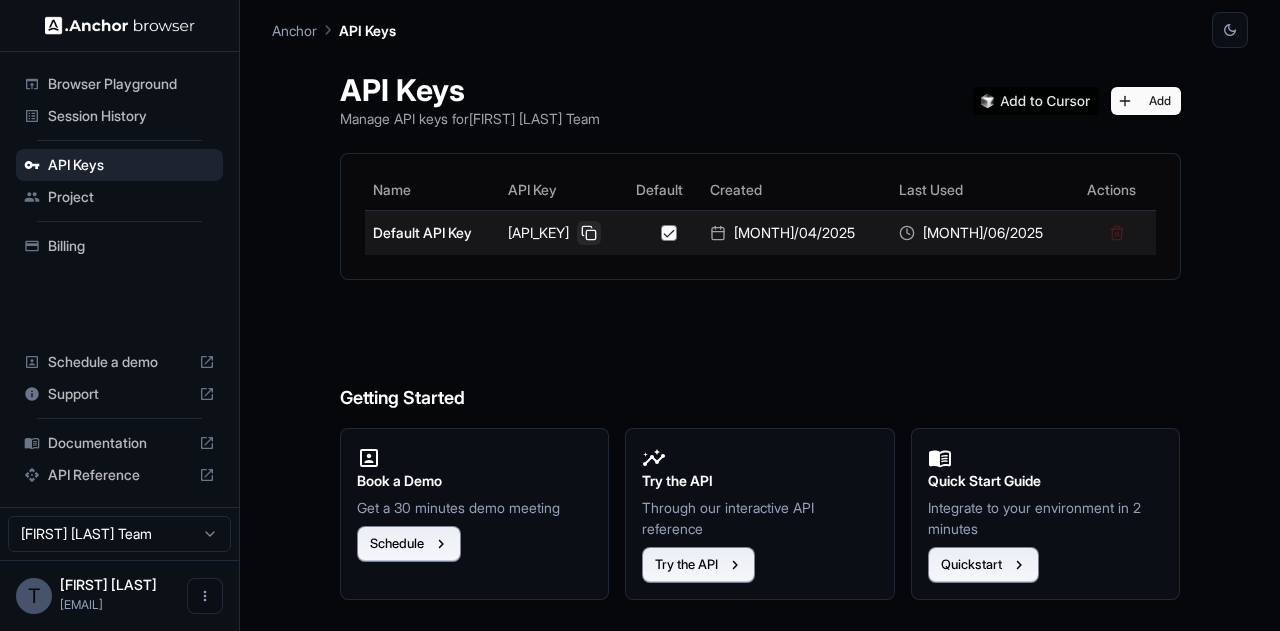 click at bounding box center (589, 233) 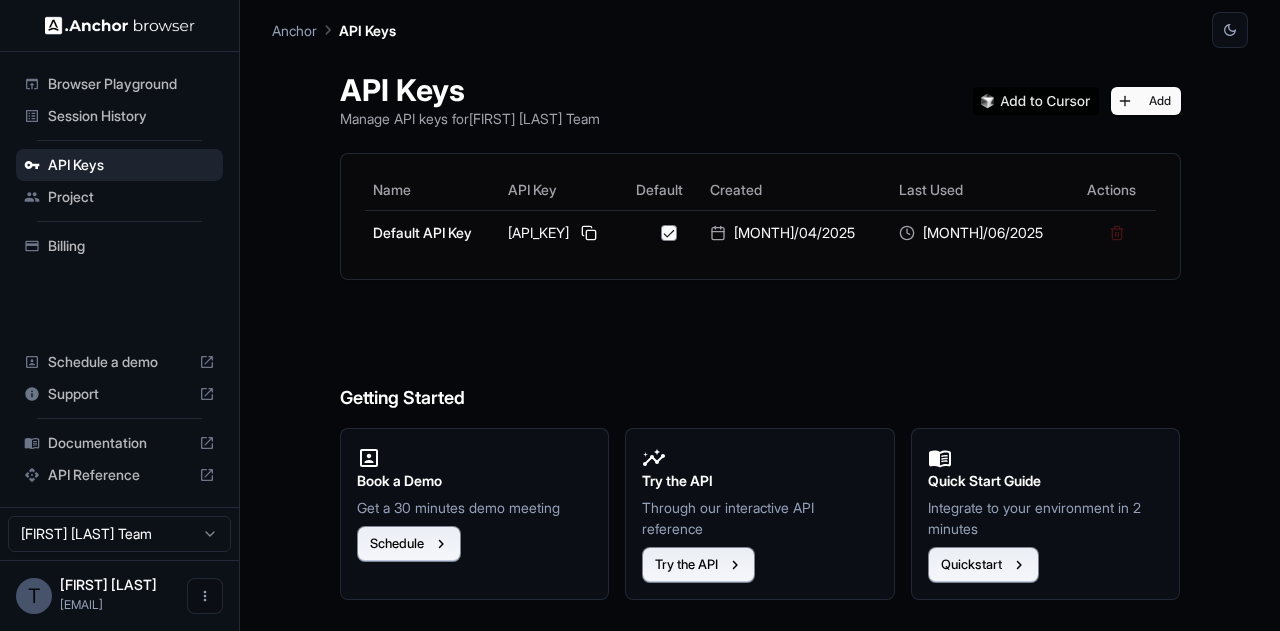 type 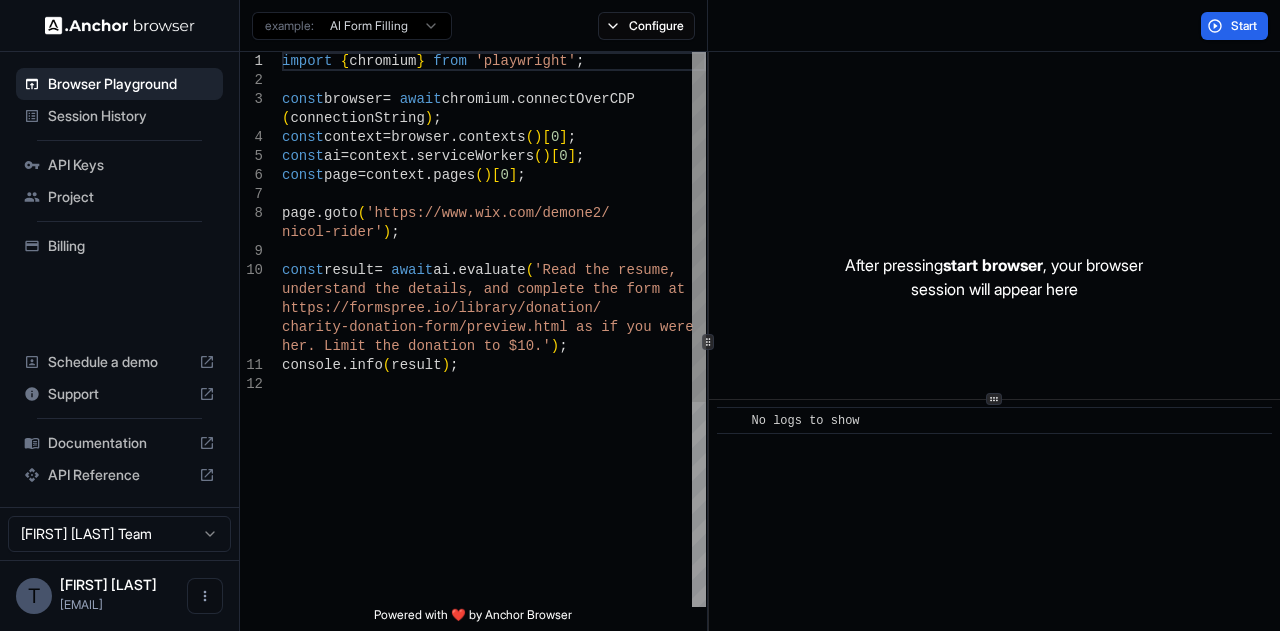 type on "**********" 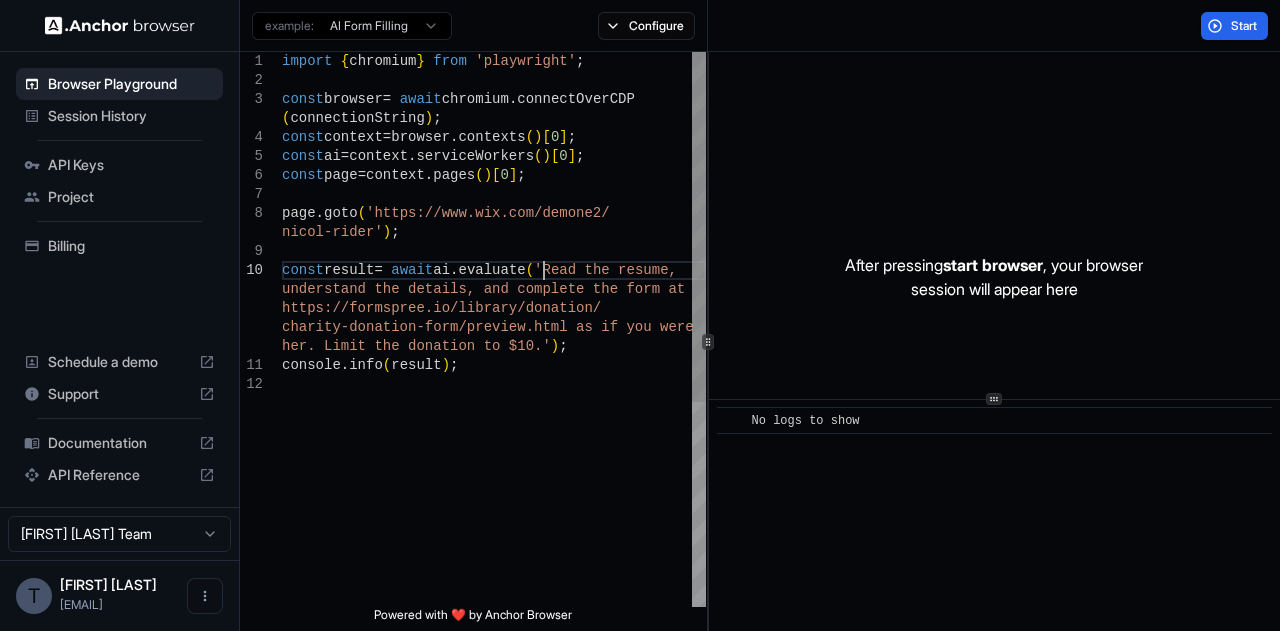 scroll, scrollTop: 0, scrollLeft: 0, axis: both 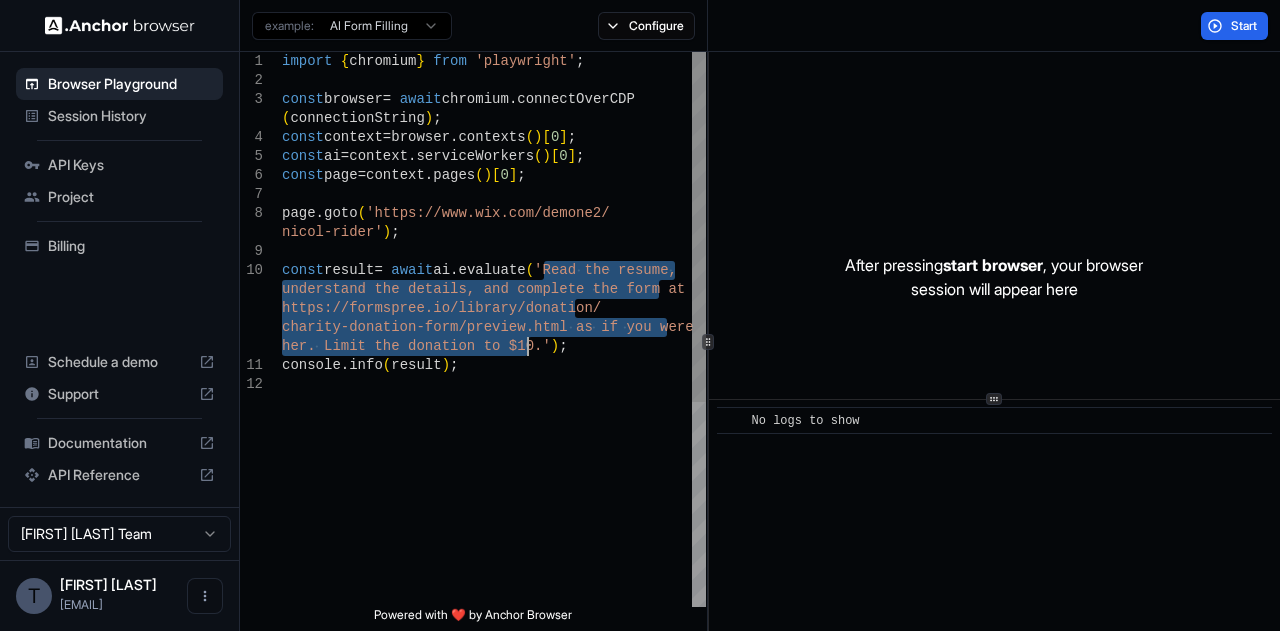 drag, startPoint x: 546, startPoint y: 268, endPoint x: 525, endPoint y: 345, distance: 79.81228 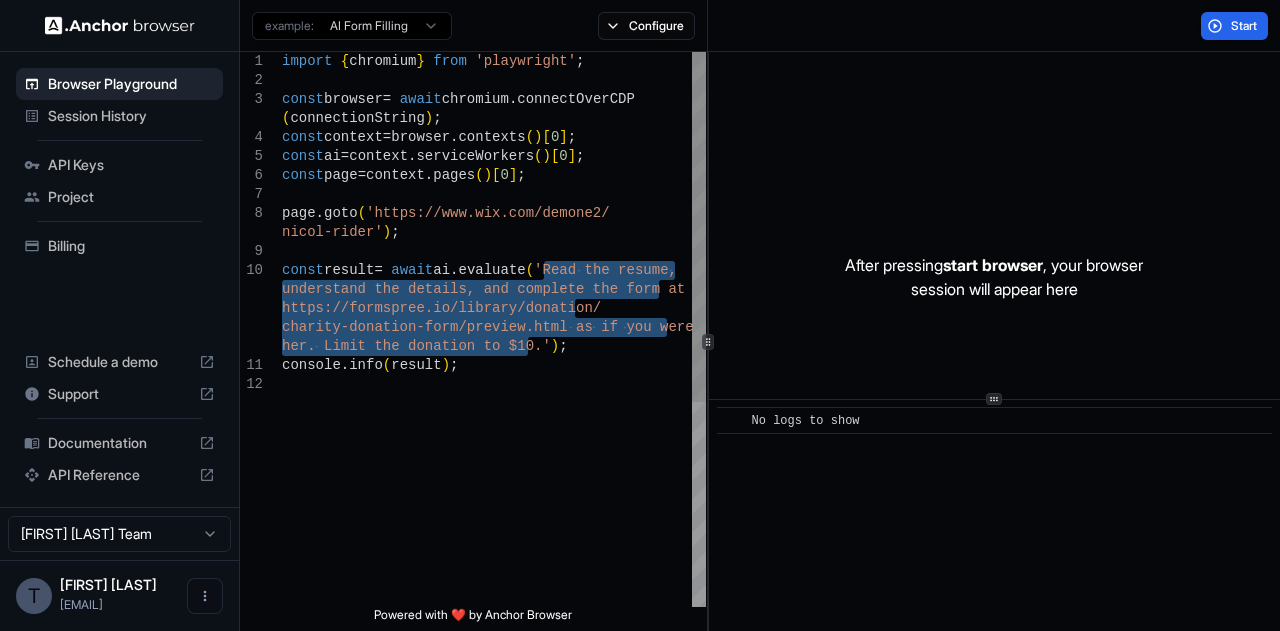 click on "import  {  chromium  }  from  'playwright' ; const  browser =  await  chromium . connectOverCDP ( connectionString ) ; const  context = browser . contexts ( ) [ 0 ] ; const  ai =  context . serviceWorkers ( ) [ 0 ] ; const  page =  context . pages ( ) [ 0 ] ; page . goto ( 'https://www.wix.com/demone2/[PERSON]' ) ; const  result =  await  ai . evaluate ( 'Read  the  resume,  understand  the  details,  and  complete  the  form  at  https://formspree.io/library/donation/ charity-donation-form/preview.html  as  if  you  were  her.  Limit  the  donation  to  $10.' ) ; console . info ( result ) ;" at bounding box center (494, 491) 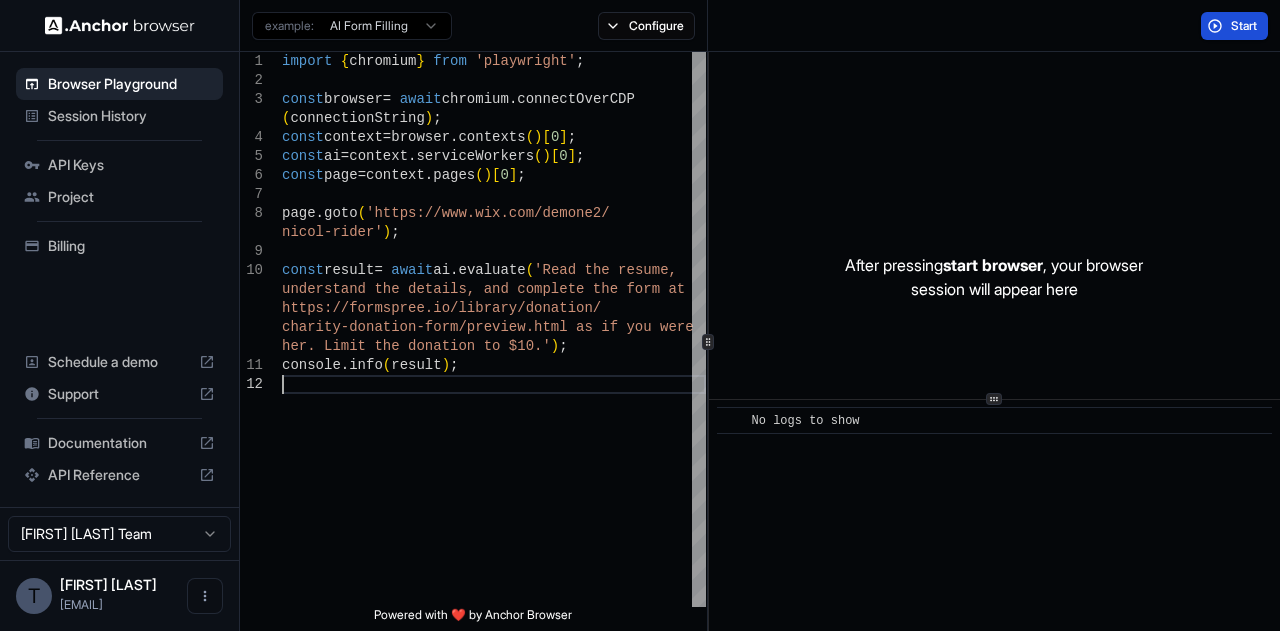 click on "Start" at bounding box center [1234, 26] 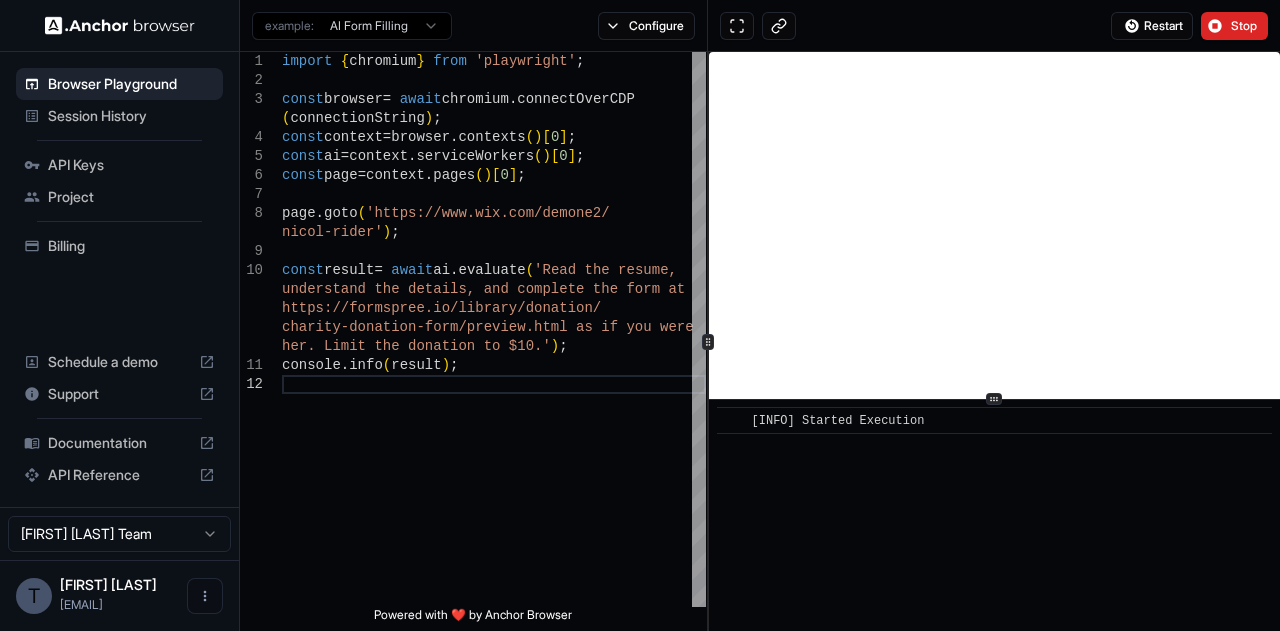 scroll, scrollTop: 28, scrollLeft: 0, axis: vertical 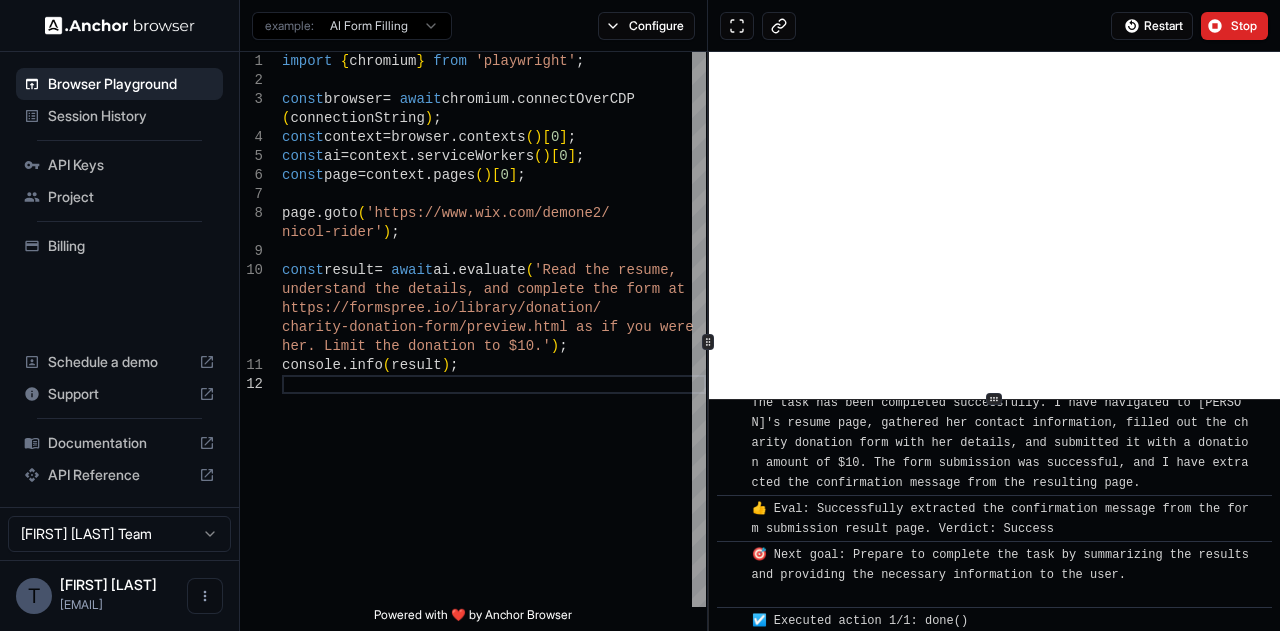 click on "Session History" at bounding box center (131, 116) 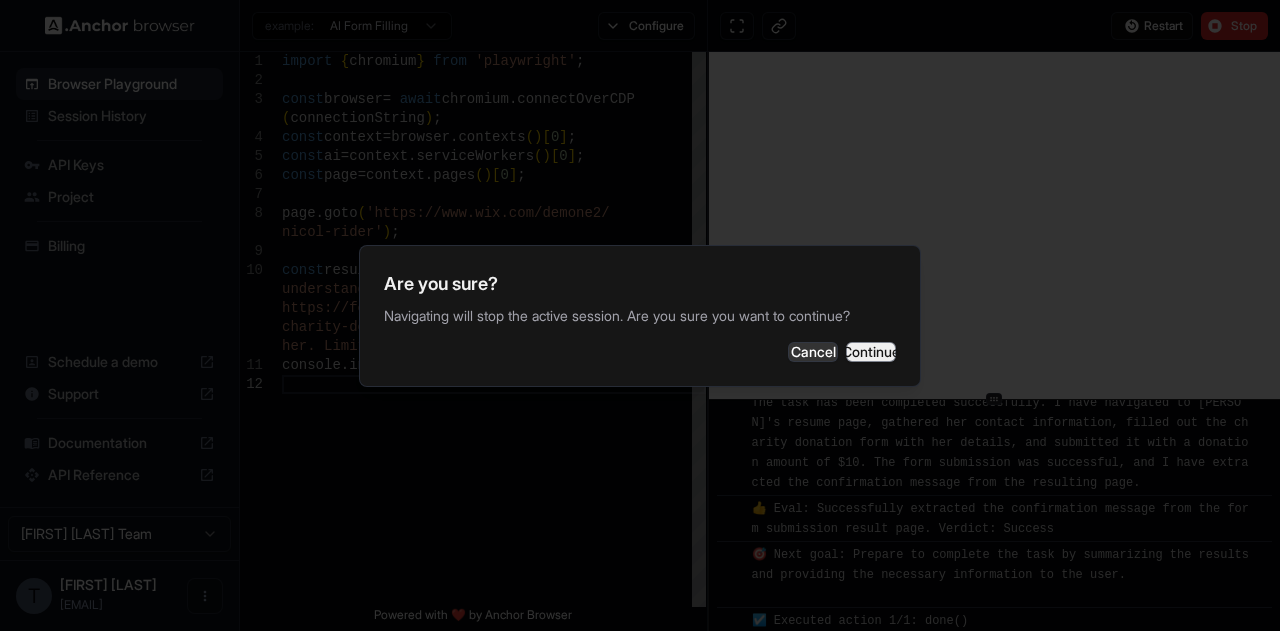 click on "Continue" at bounding box center (871, 352) 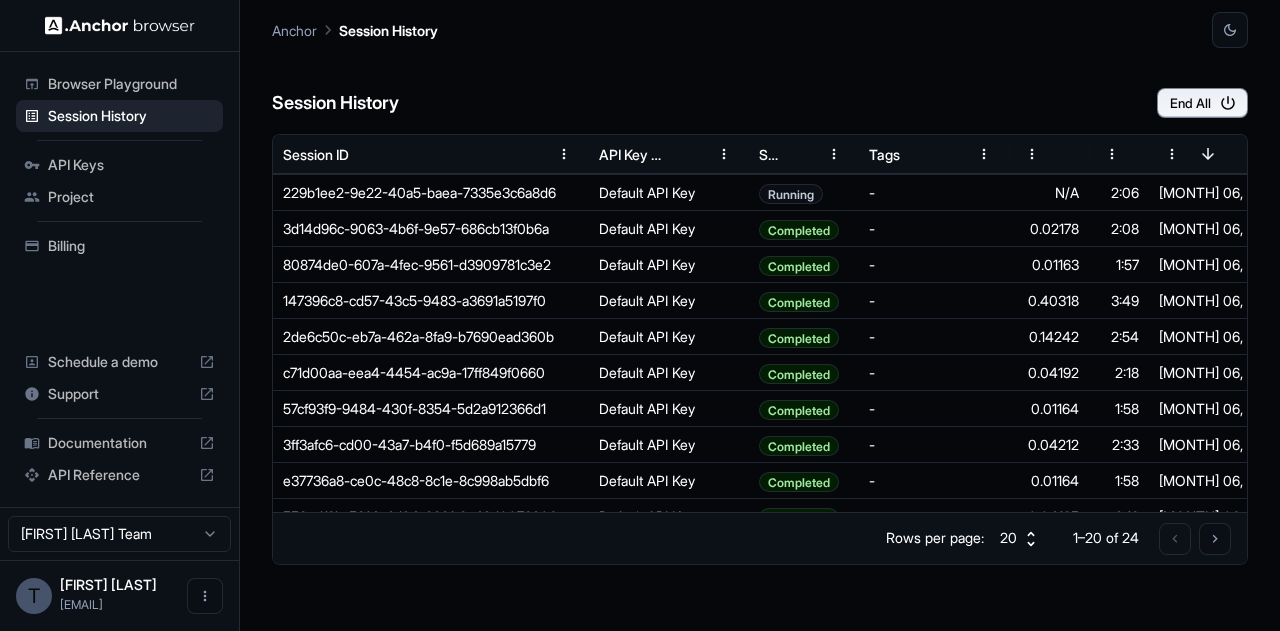 scroll, scrollTop: 0, scrollLeft: 2, axis: horizontal 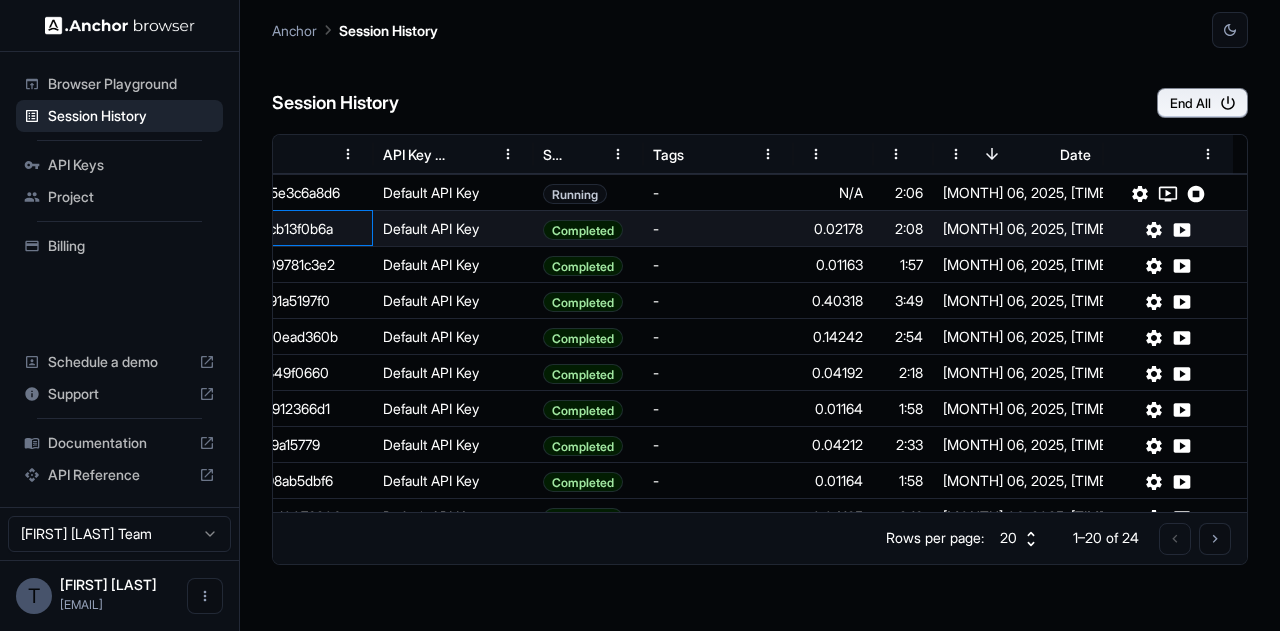 drag, startPoint x: 325, startPoint y: 228, endPoint x: 336, endPoint y: 227, distance: 11.045361 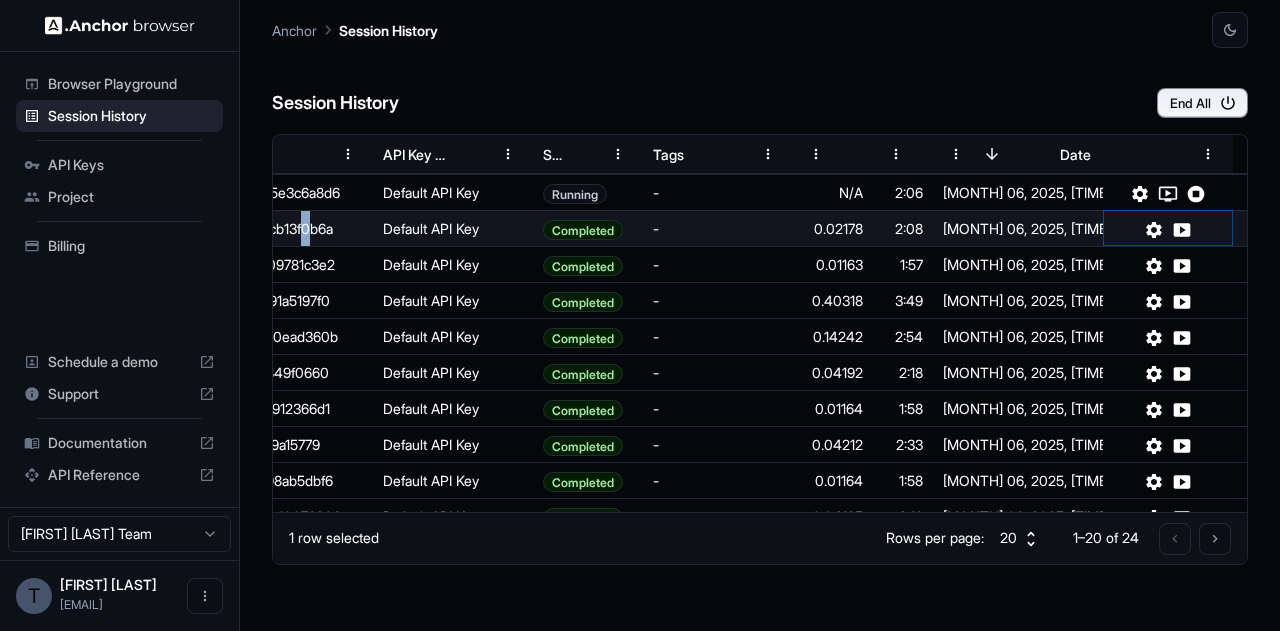 click 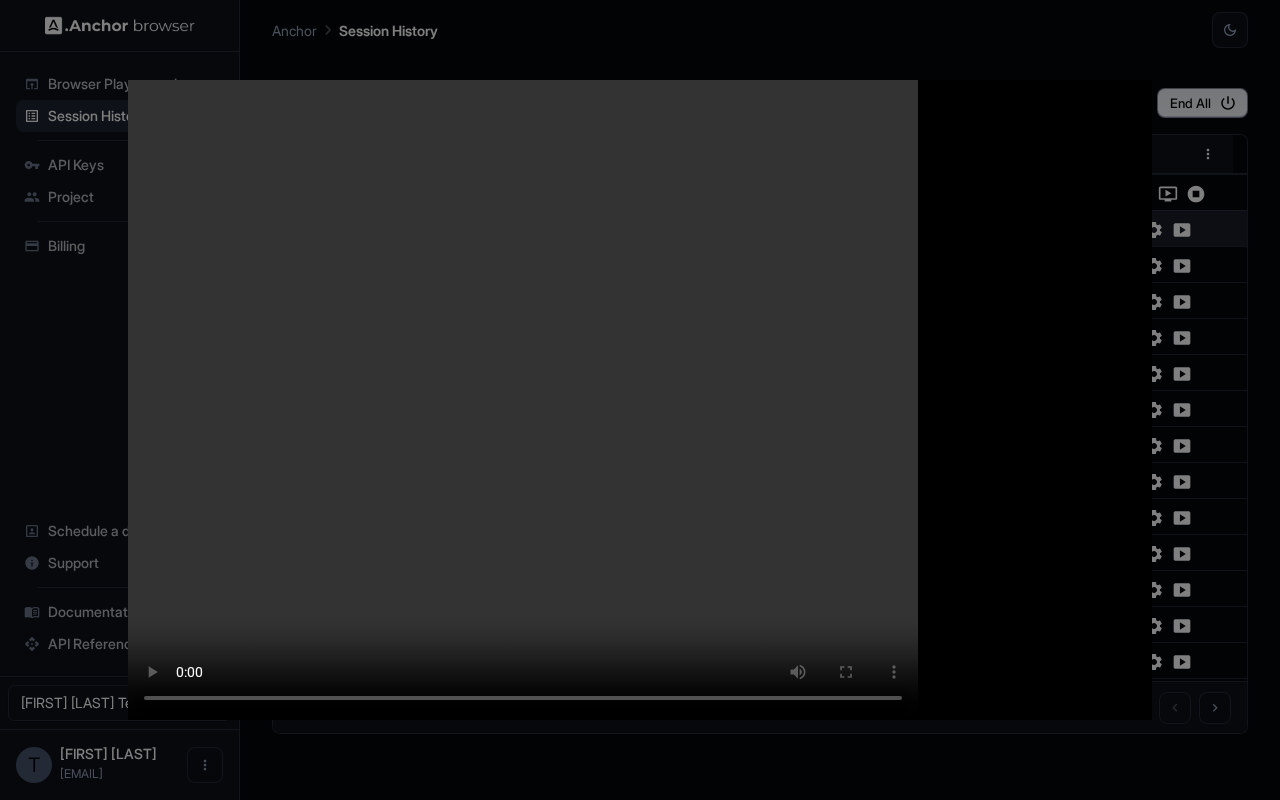 type 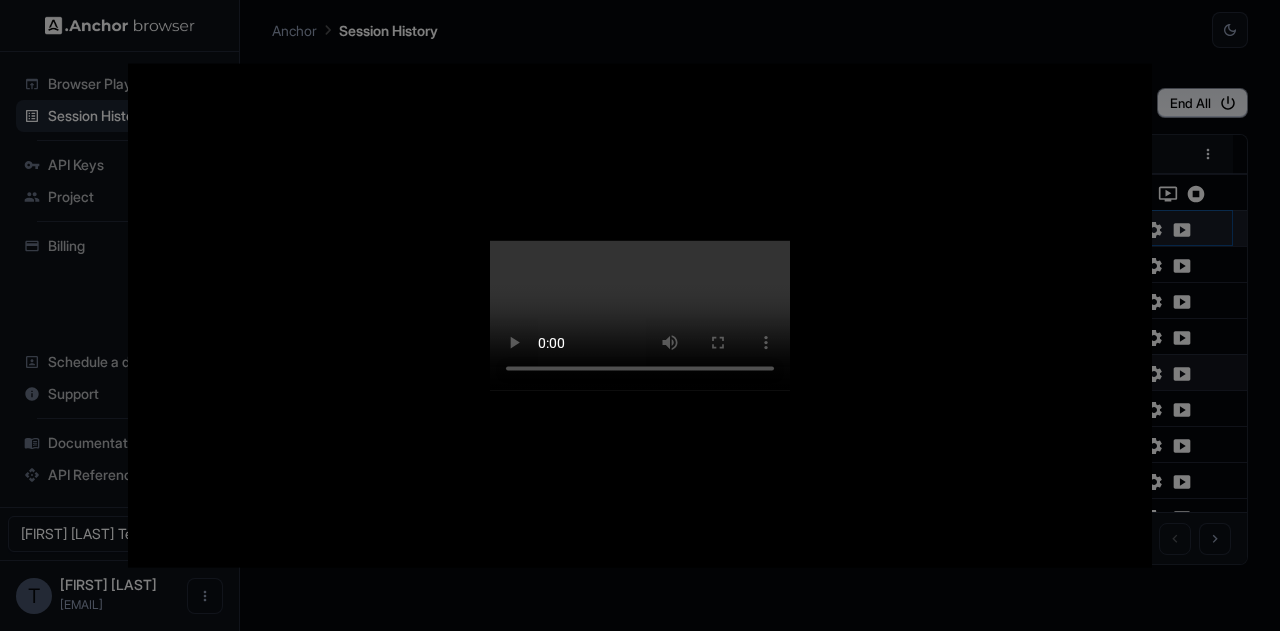 type 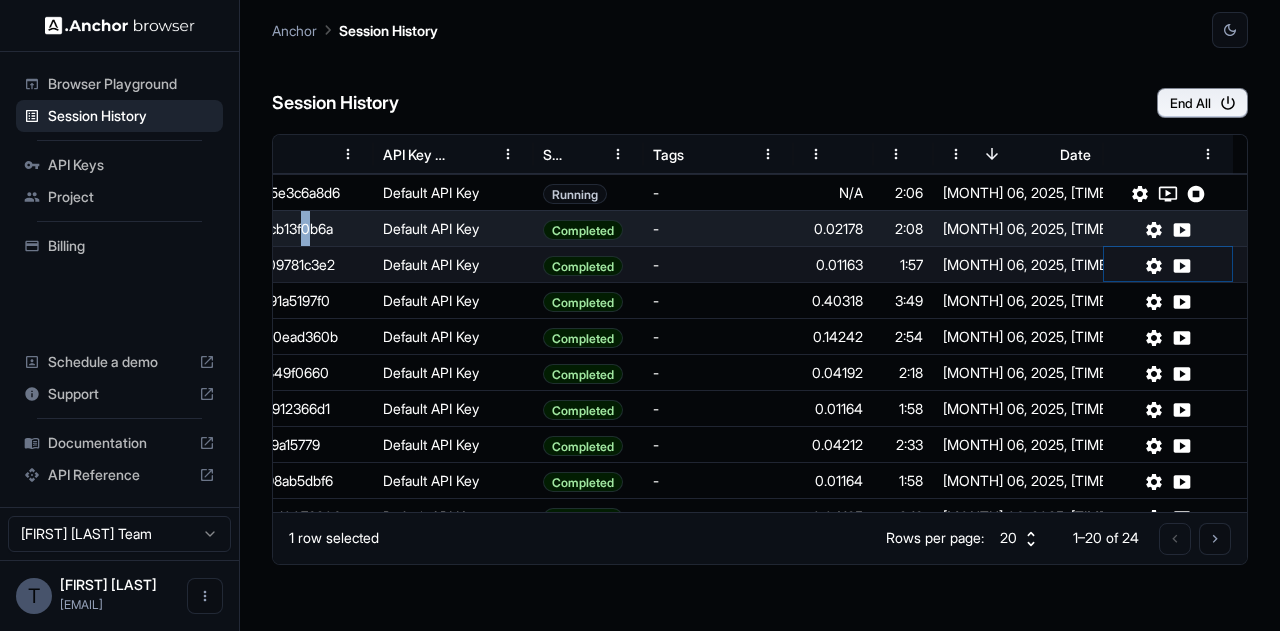 click 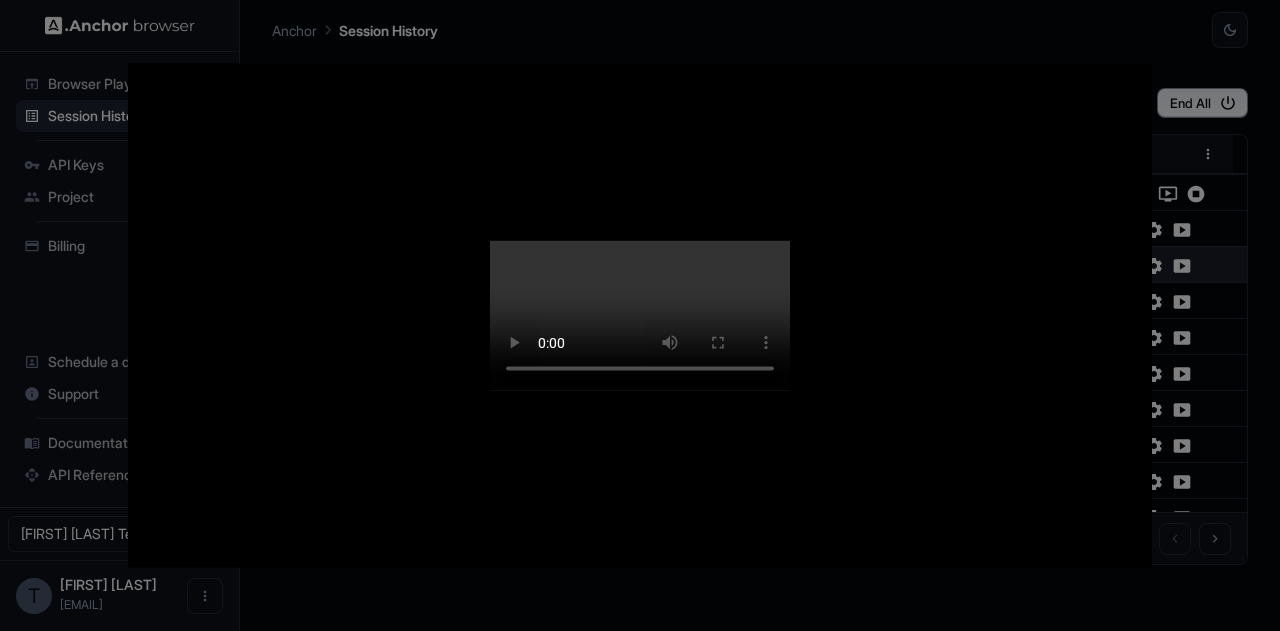 type 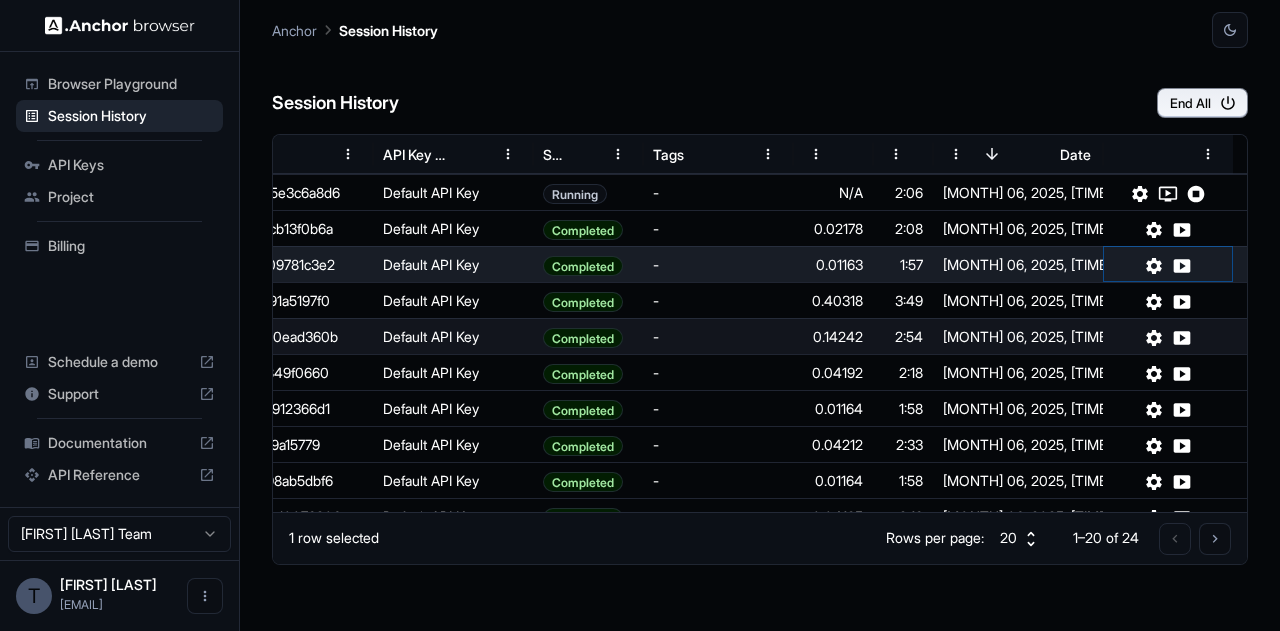 type 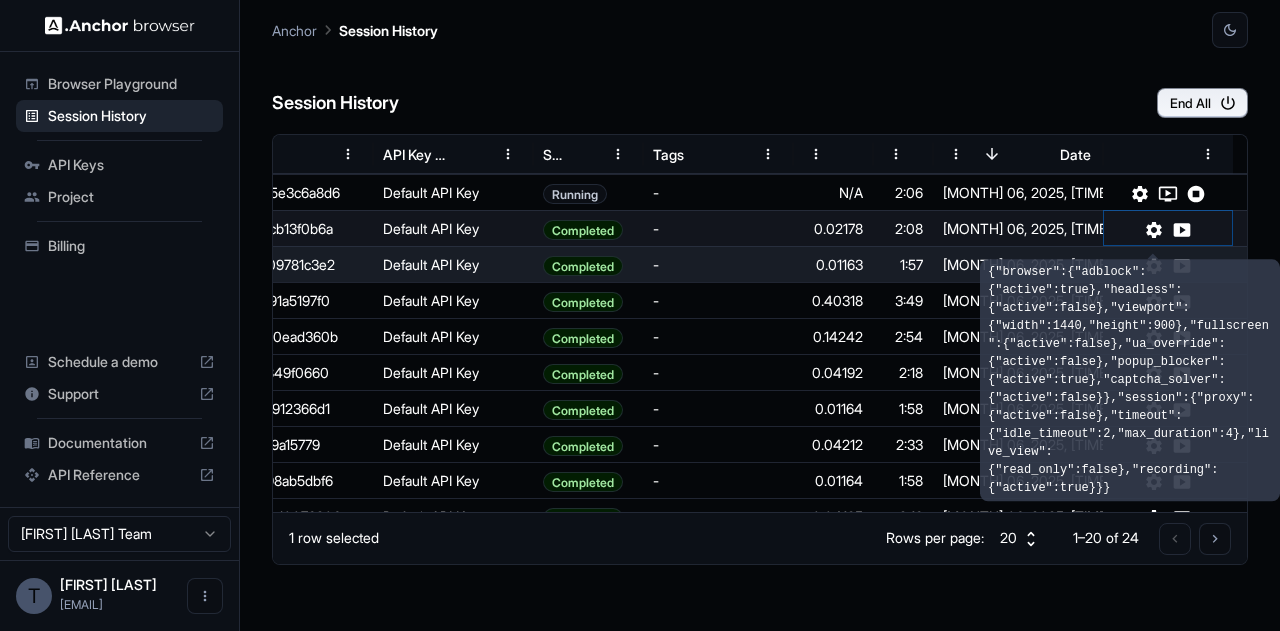 click 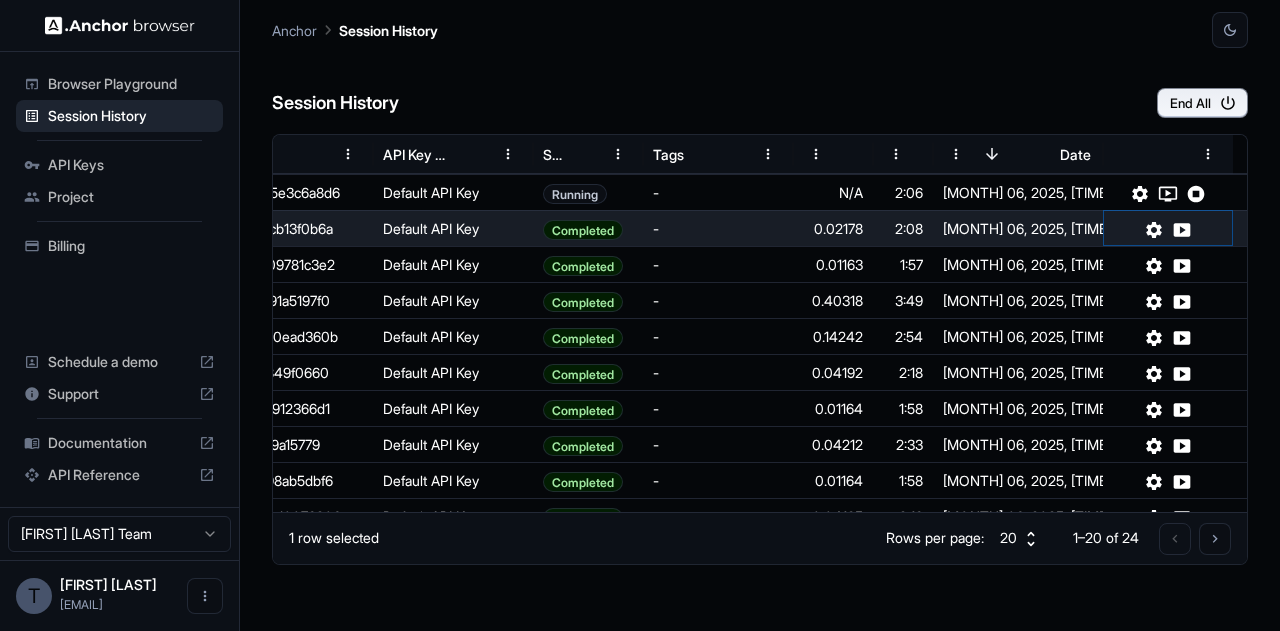 type 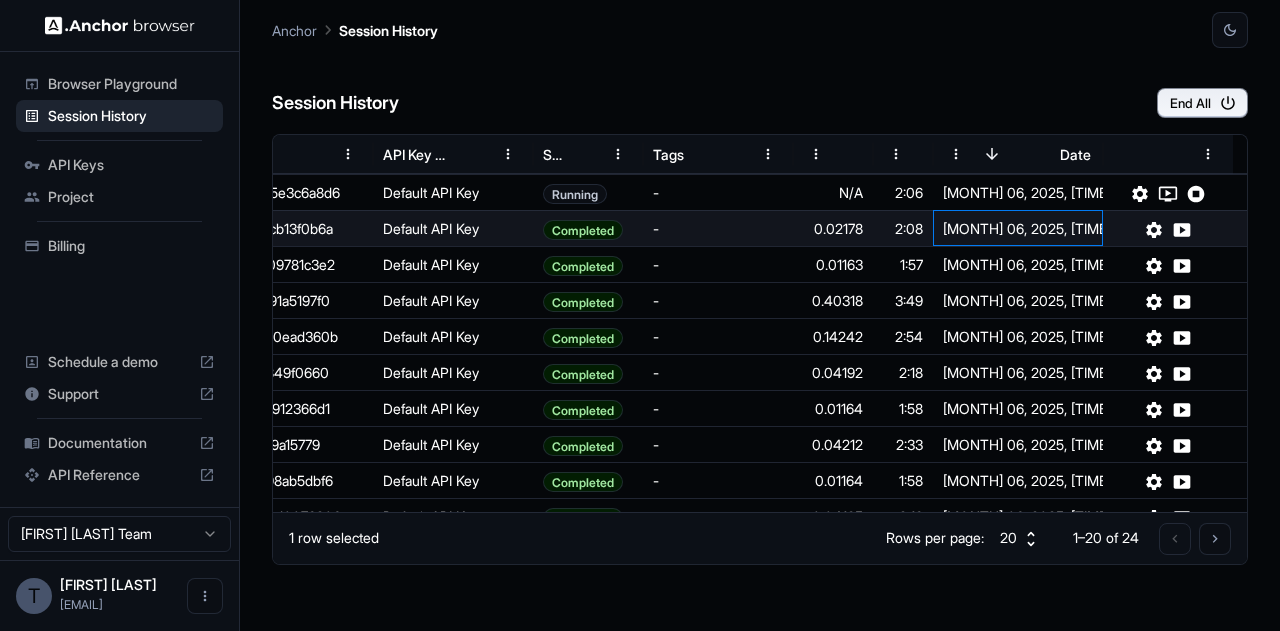 click on "[MONTH] 06, 2025, [TIME]" at bounding box center [1018, 228] 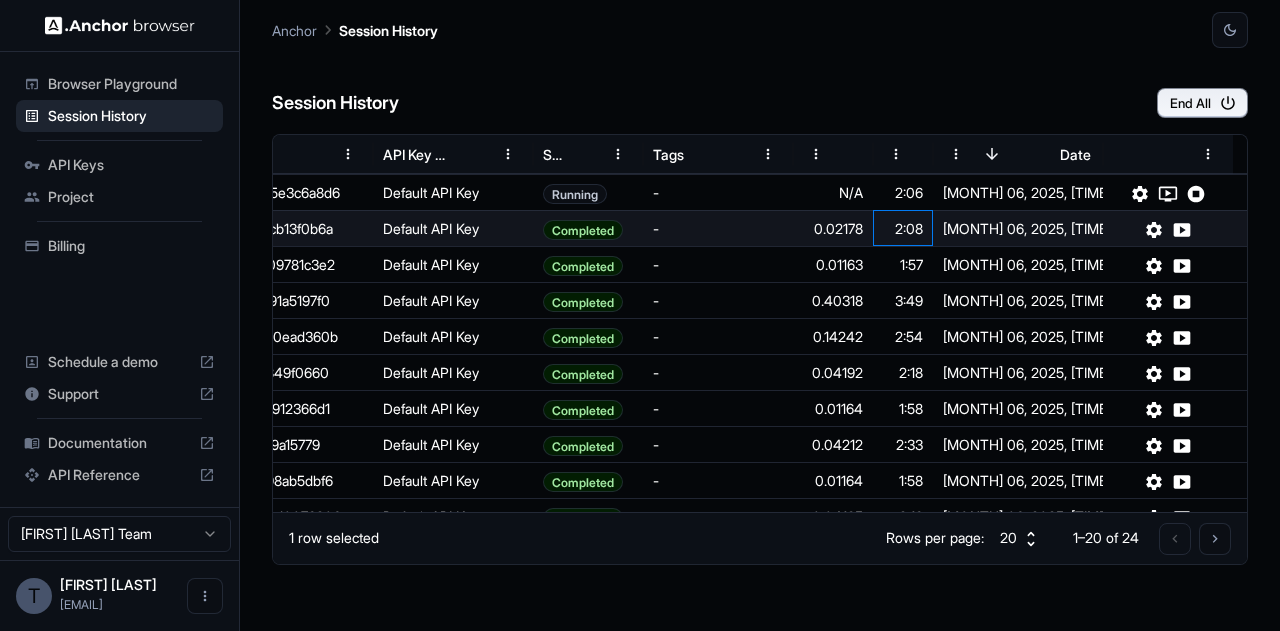 click on "2:08" at bounding box center (903, 228) 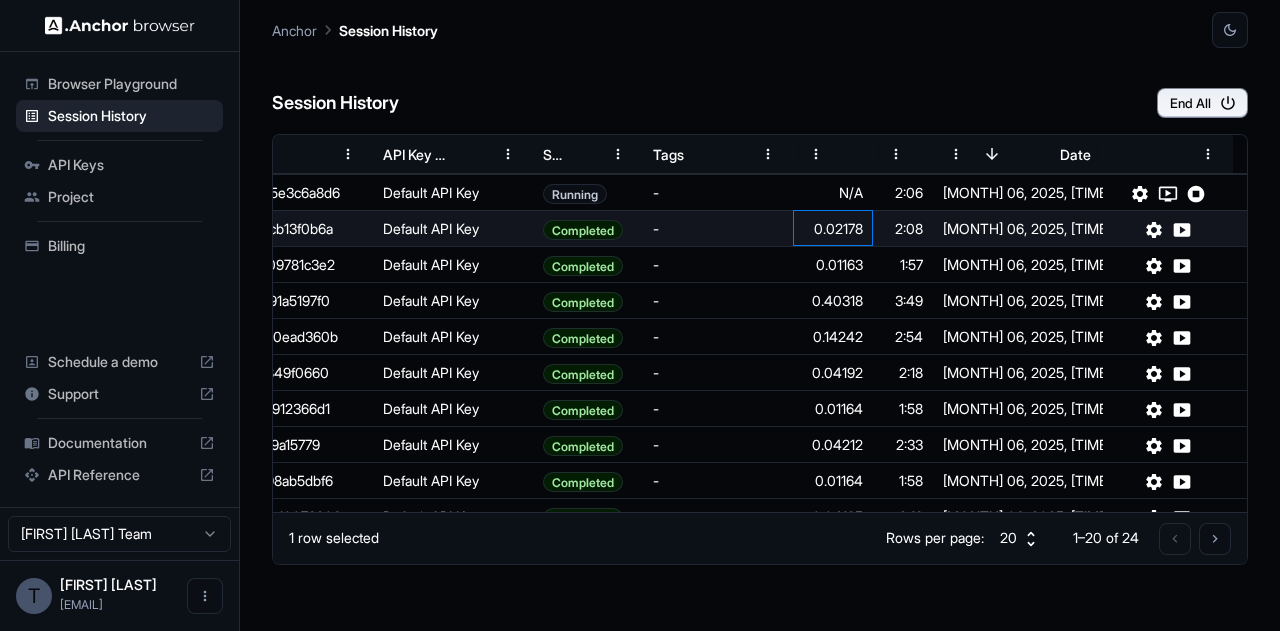 drag, startPoint x: 809, startPoint y: 225, endPoint x: 700, endPoint y: 229, distance: 109.07337 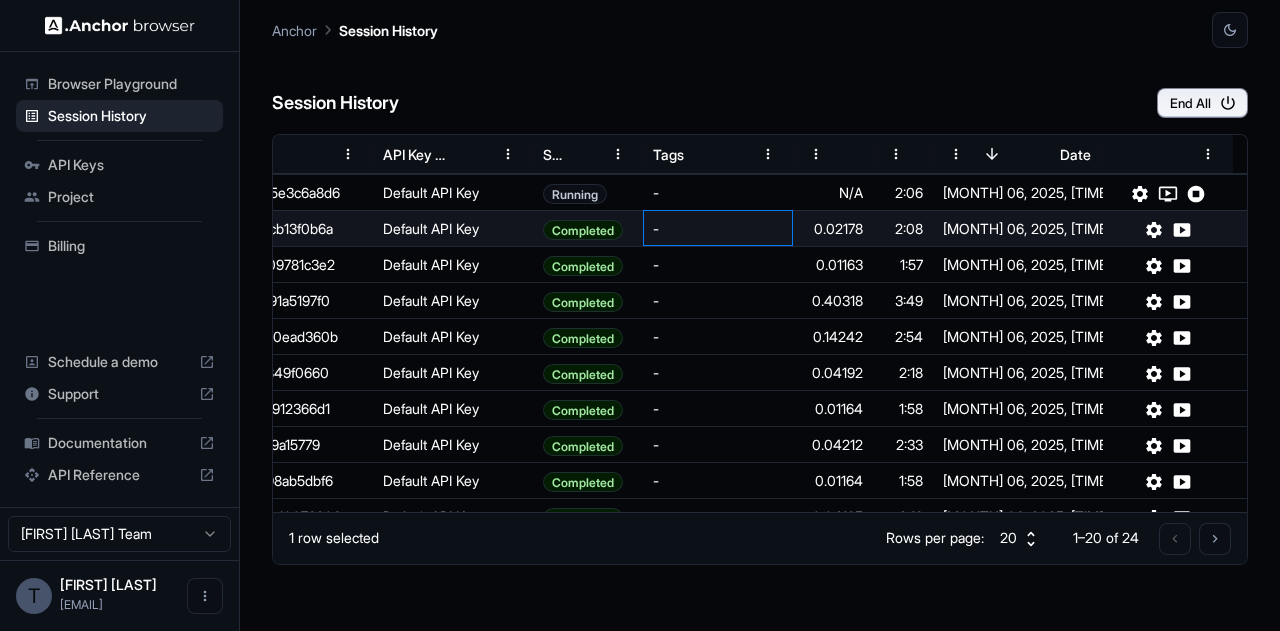 click on "-" at bounding box center [718, 228] 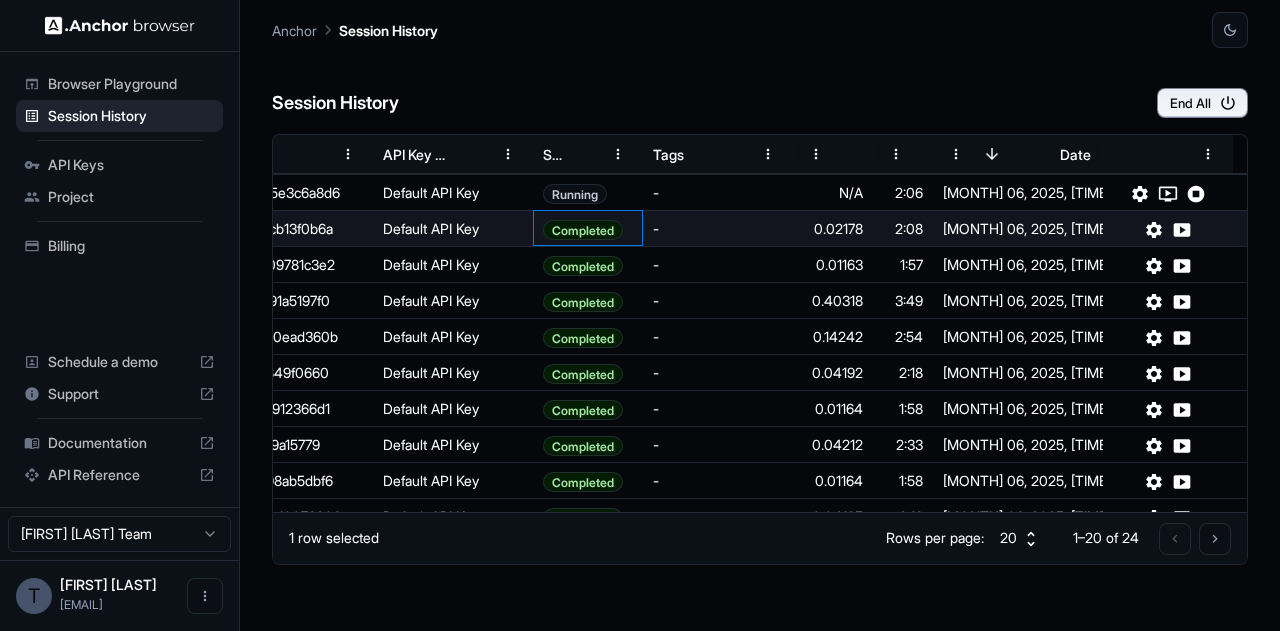 click on "Completed" at bounding box center (583, 230) 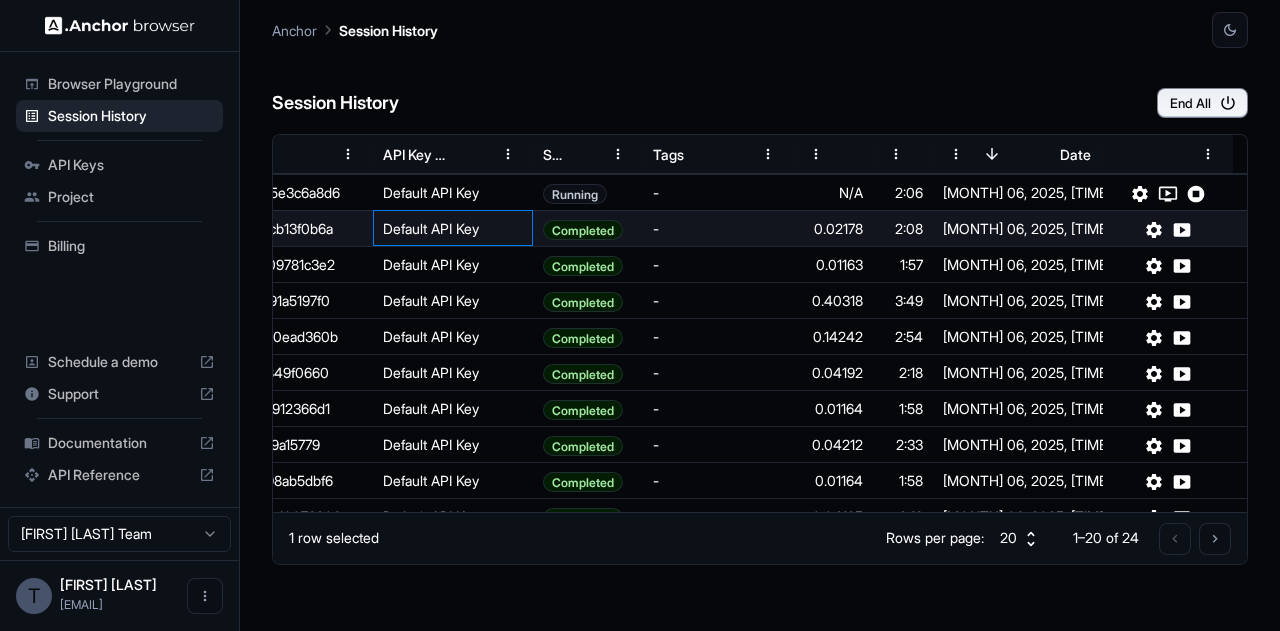 click on "Default API Key" at bounding box center [453, 228] 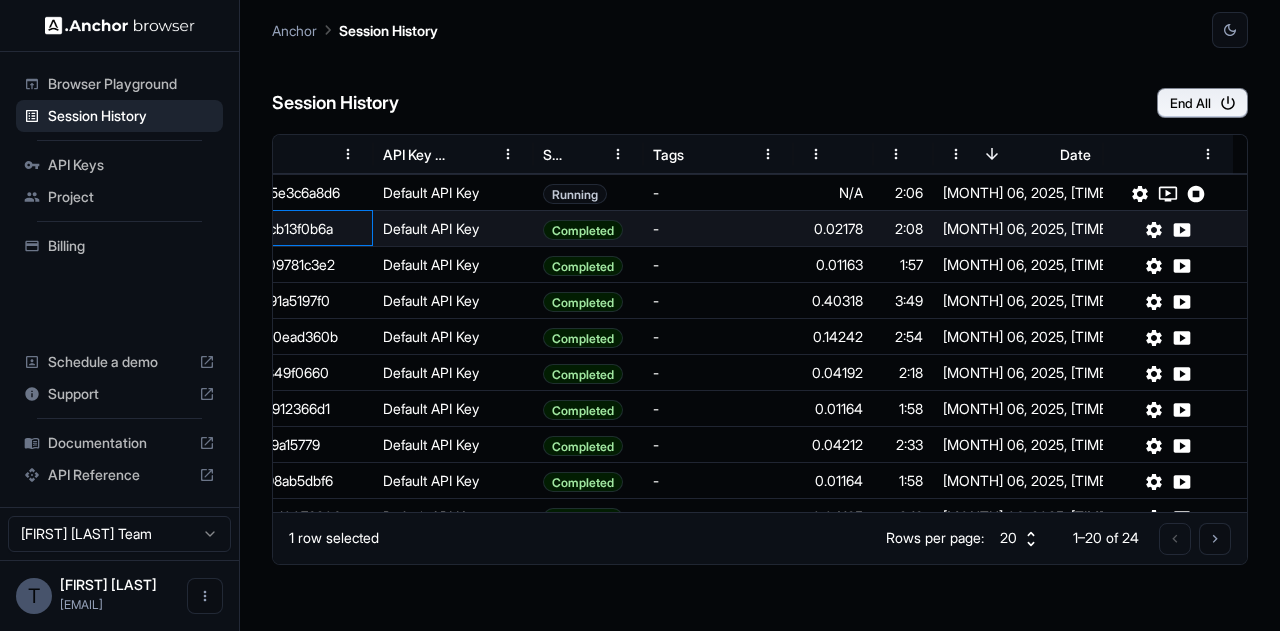click on "3d14d96c-9063-4b6f-9e57-686cb13f0b6a" at bounding box center [215, 228] 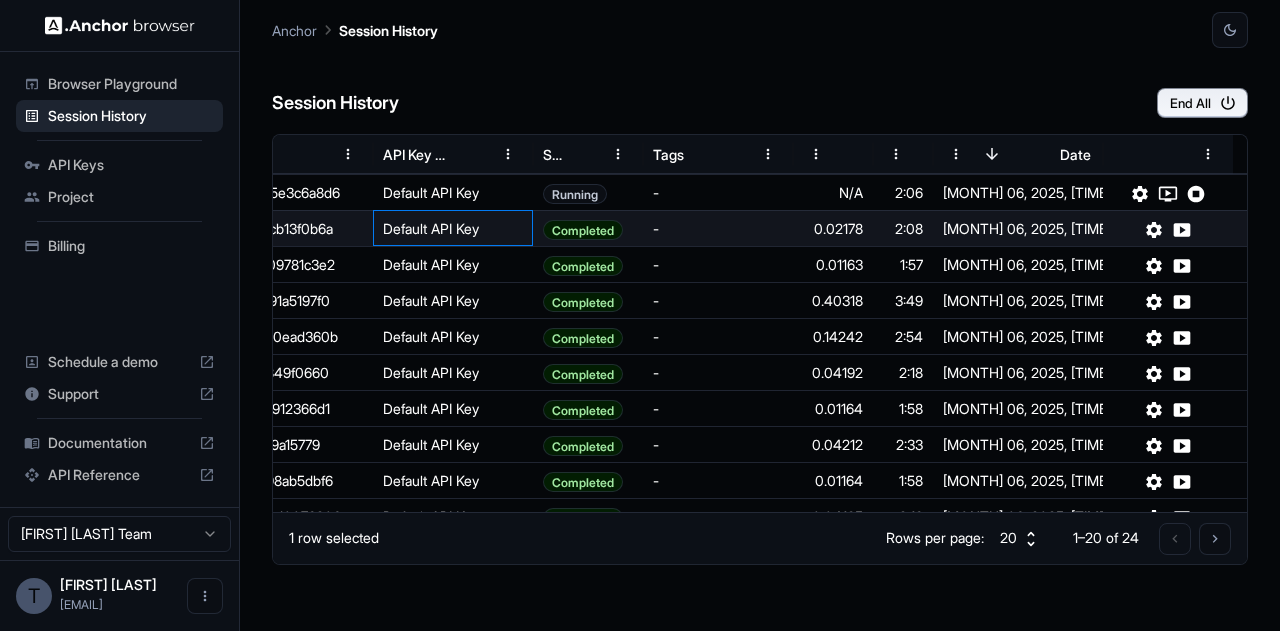click on "Default API Key" at bounding box center (453, 228) 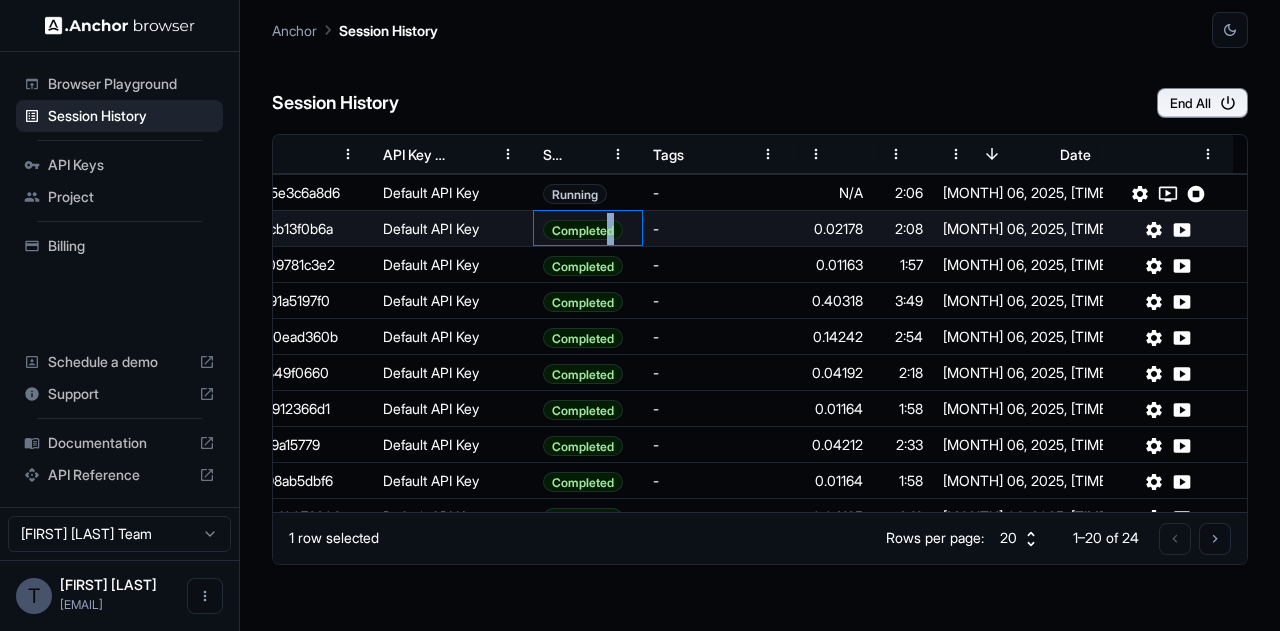 click on "Completed" at bounding box center [588, 228] 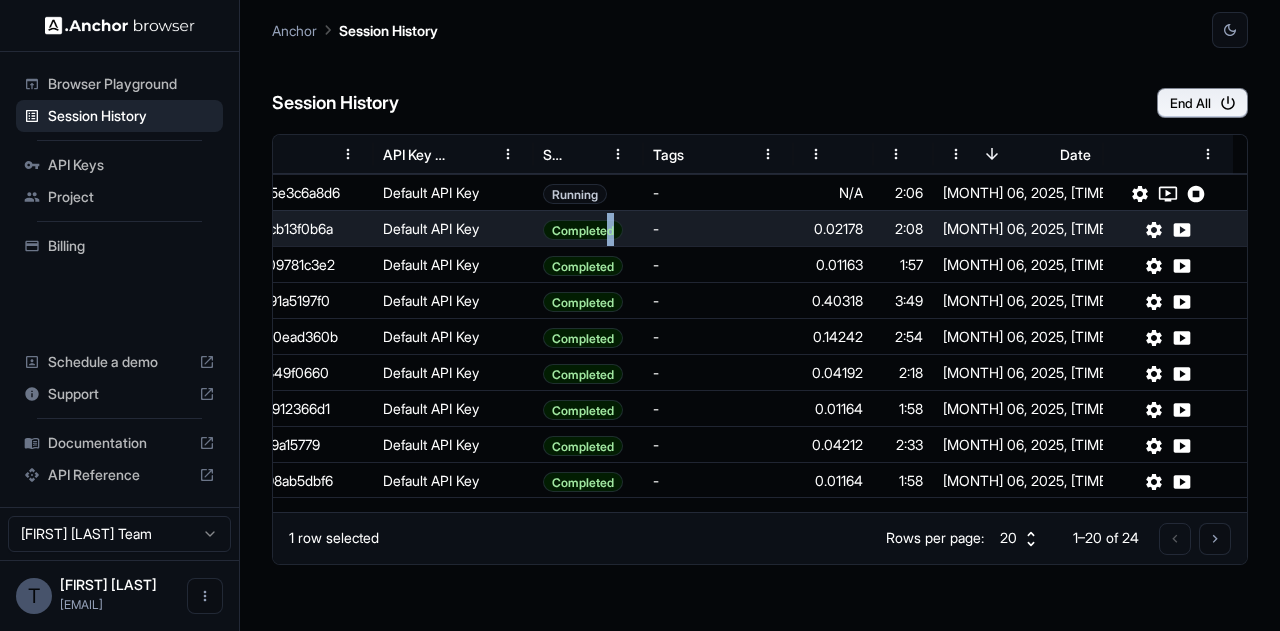 scroll, scrollTop: 0, scrollLeft: 209, axis: horizontal 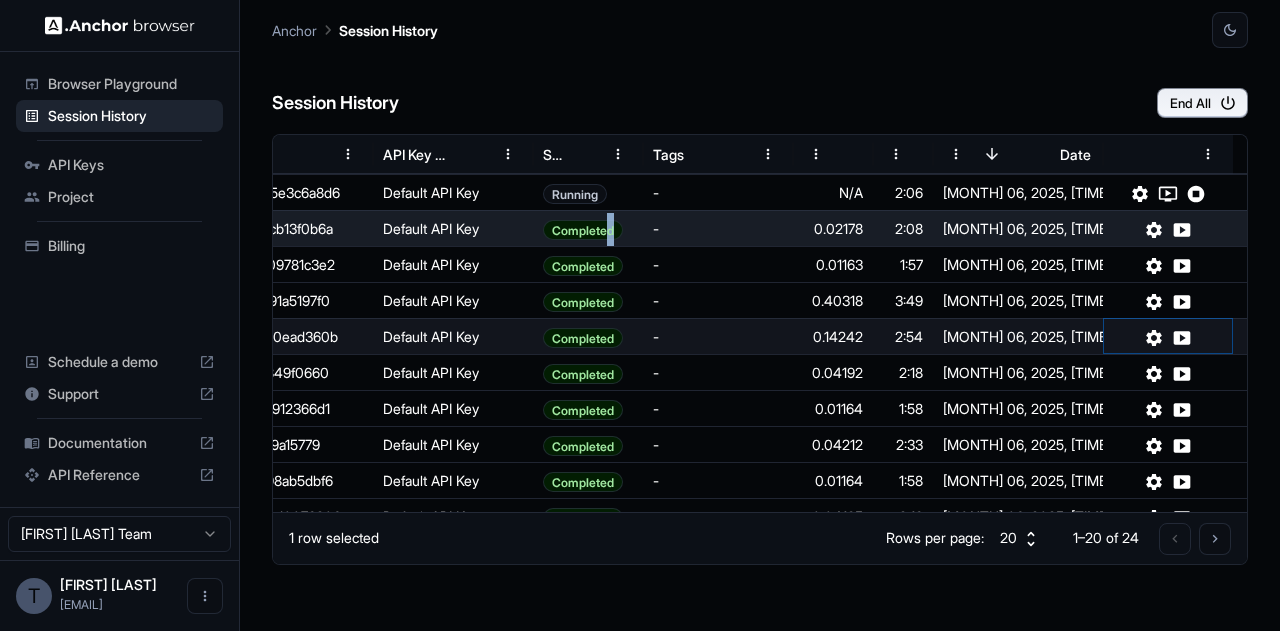 click 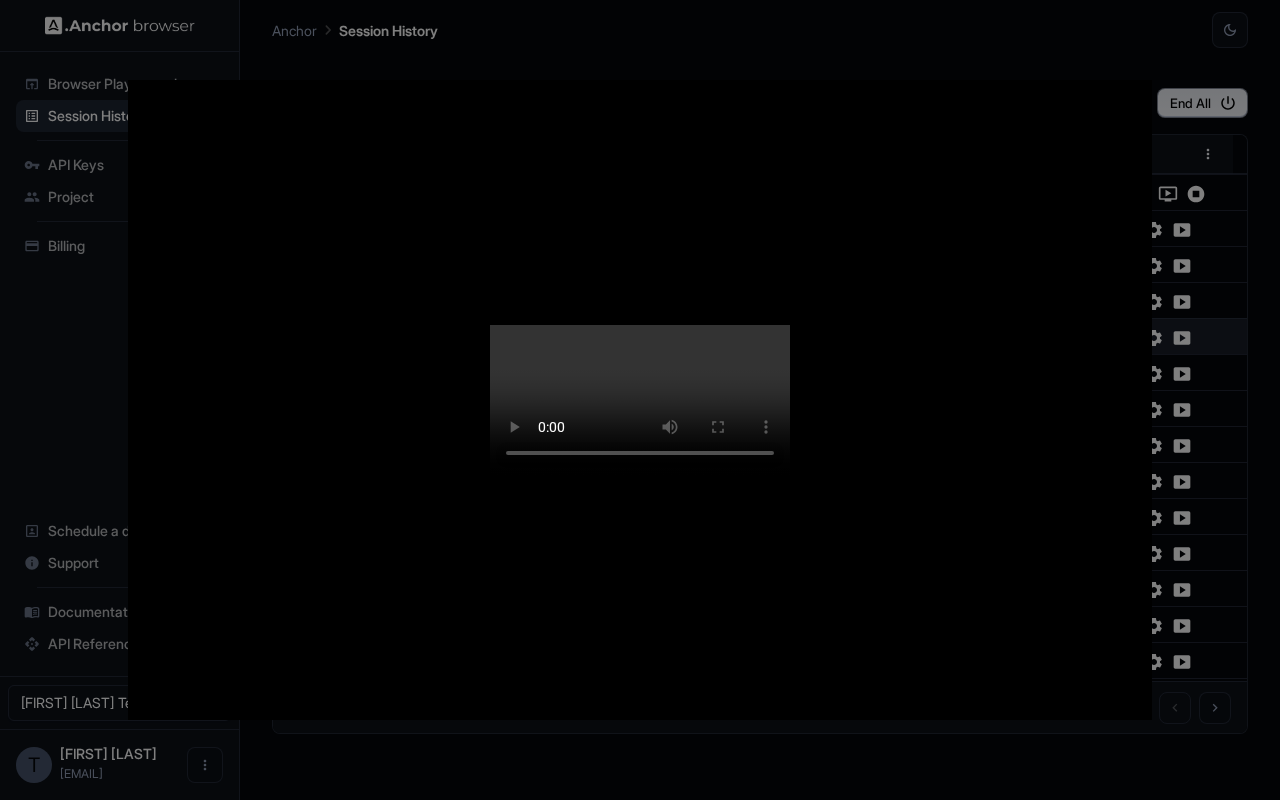type 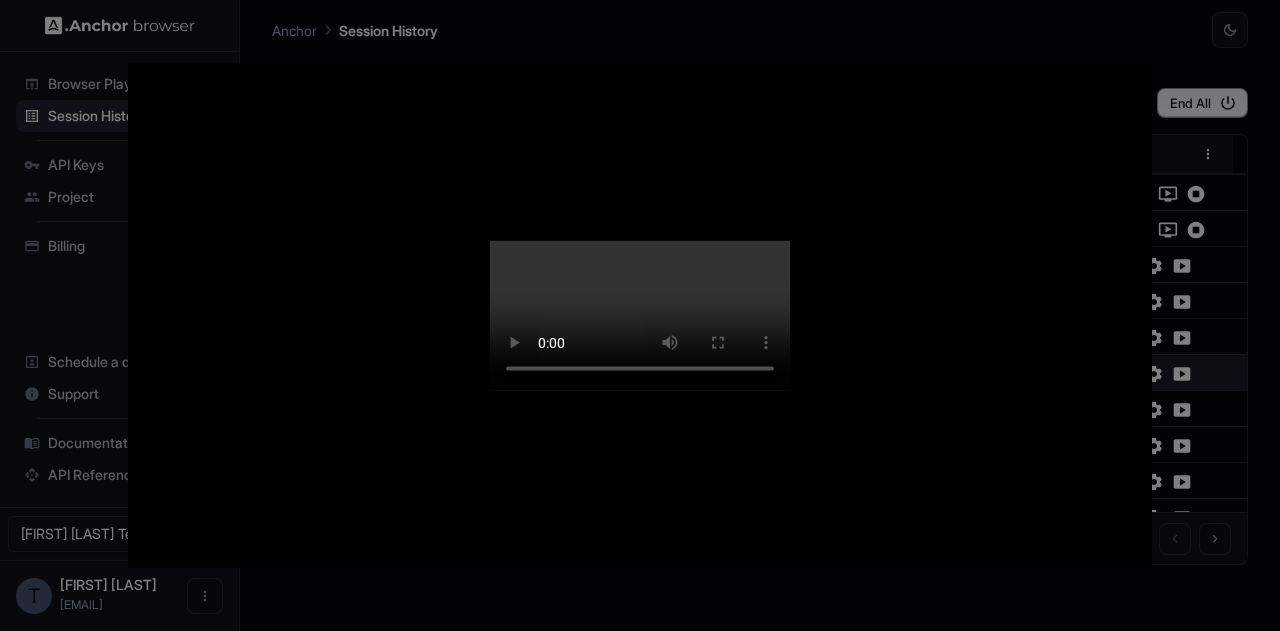 click at bounding box center [640, 315] 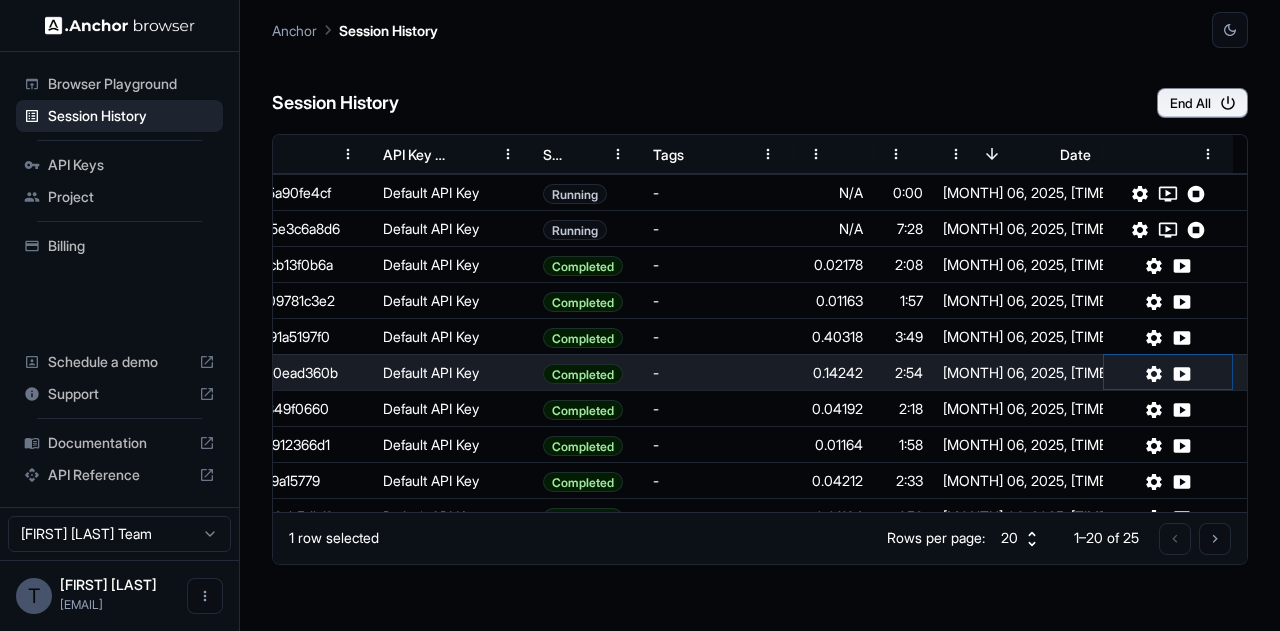 type 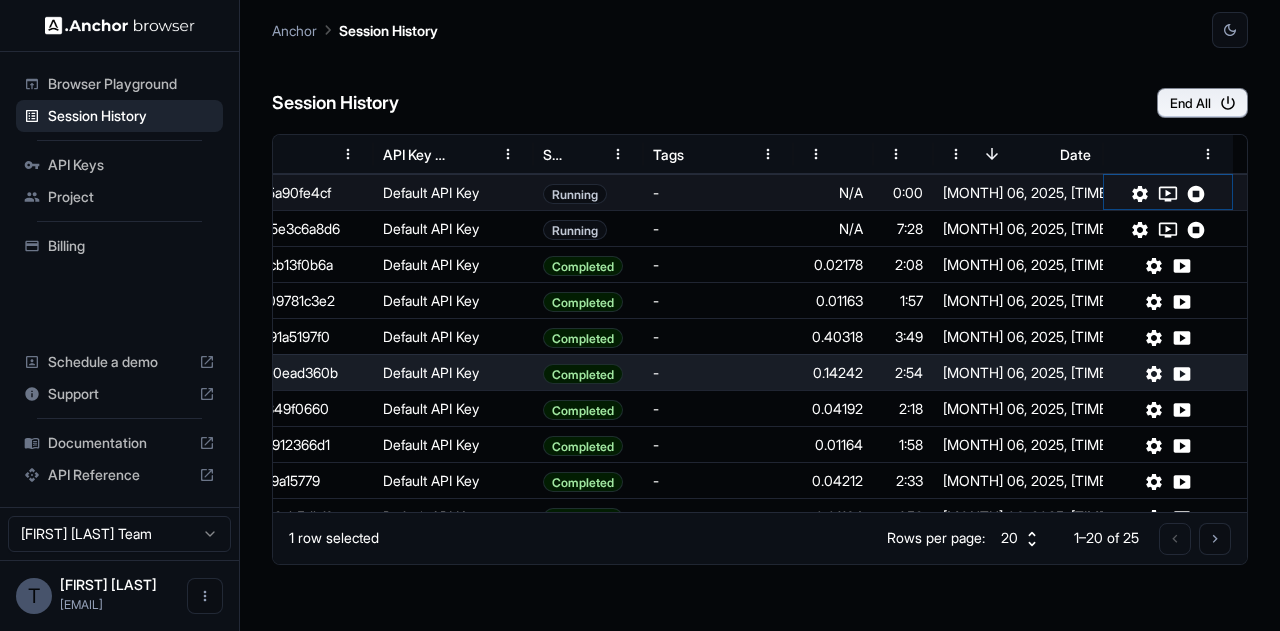 click 